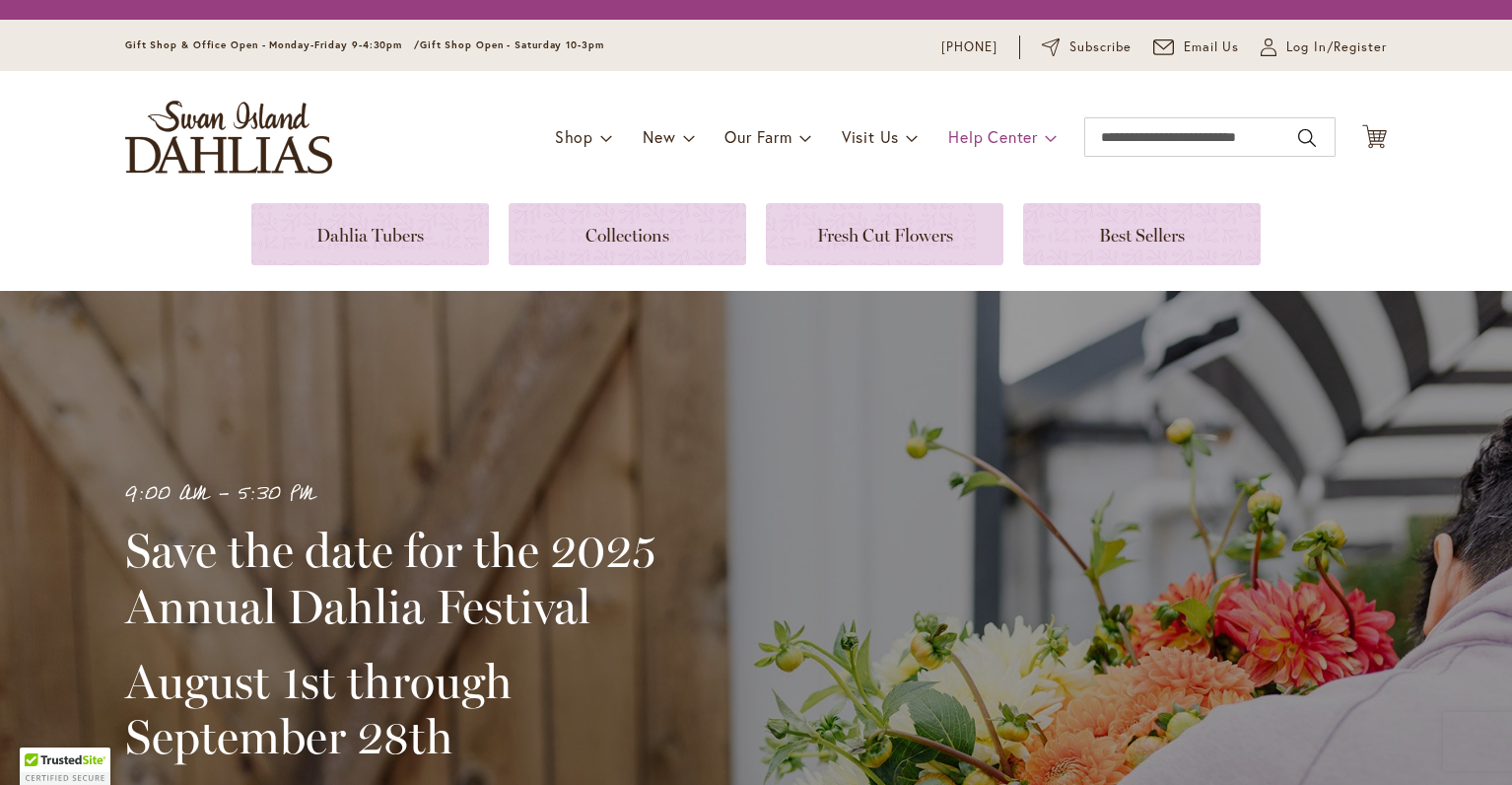 scroll, scrollTop: 0, scrollLeft: 0, axis: both 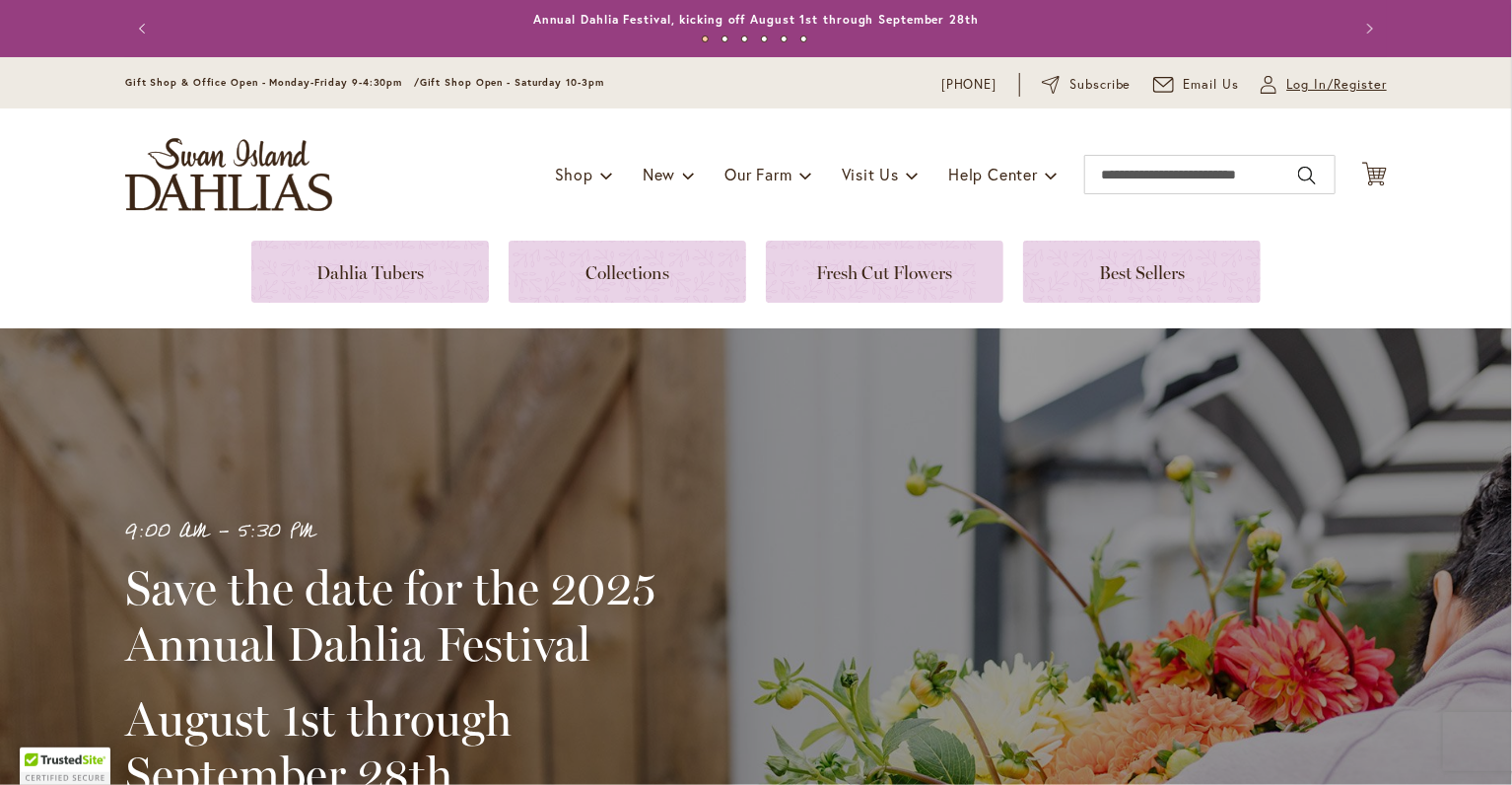 click on "Log In/Register" at bounding box center (1337, 85) 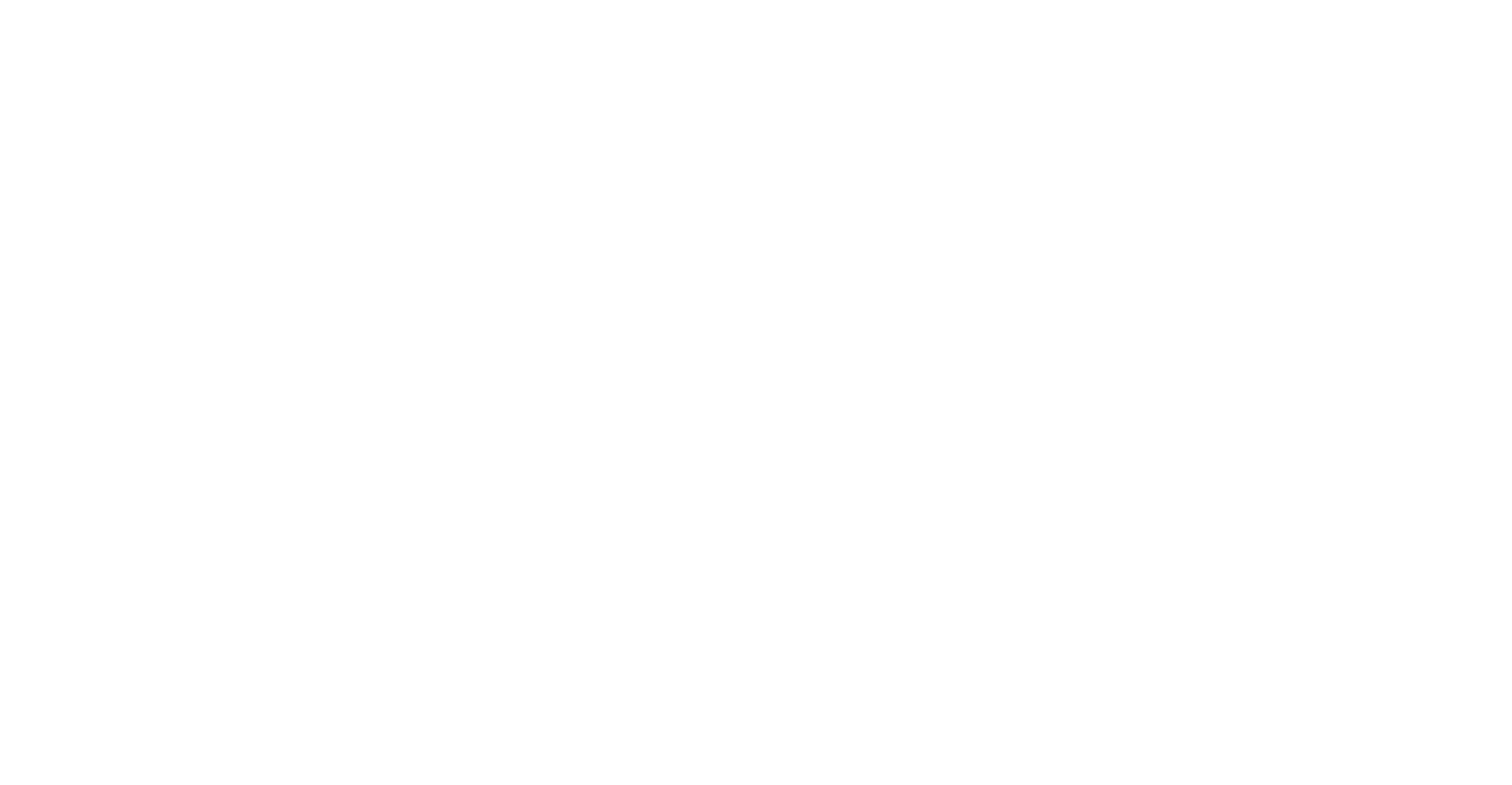 scroll, scrollTop: 0, scrollLeft: 0, axis: both 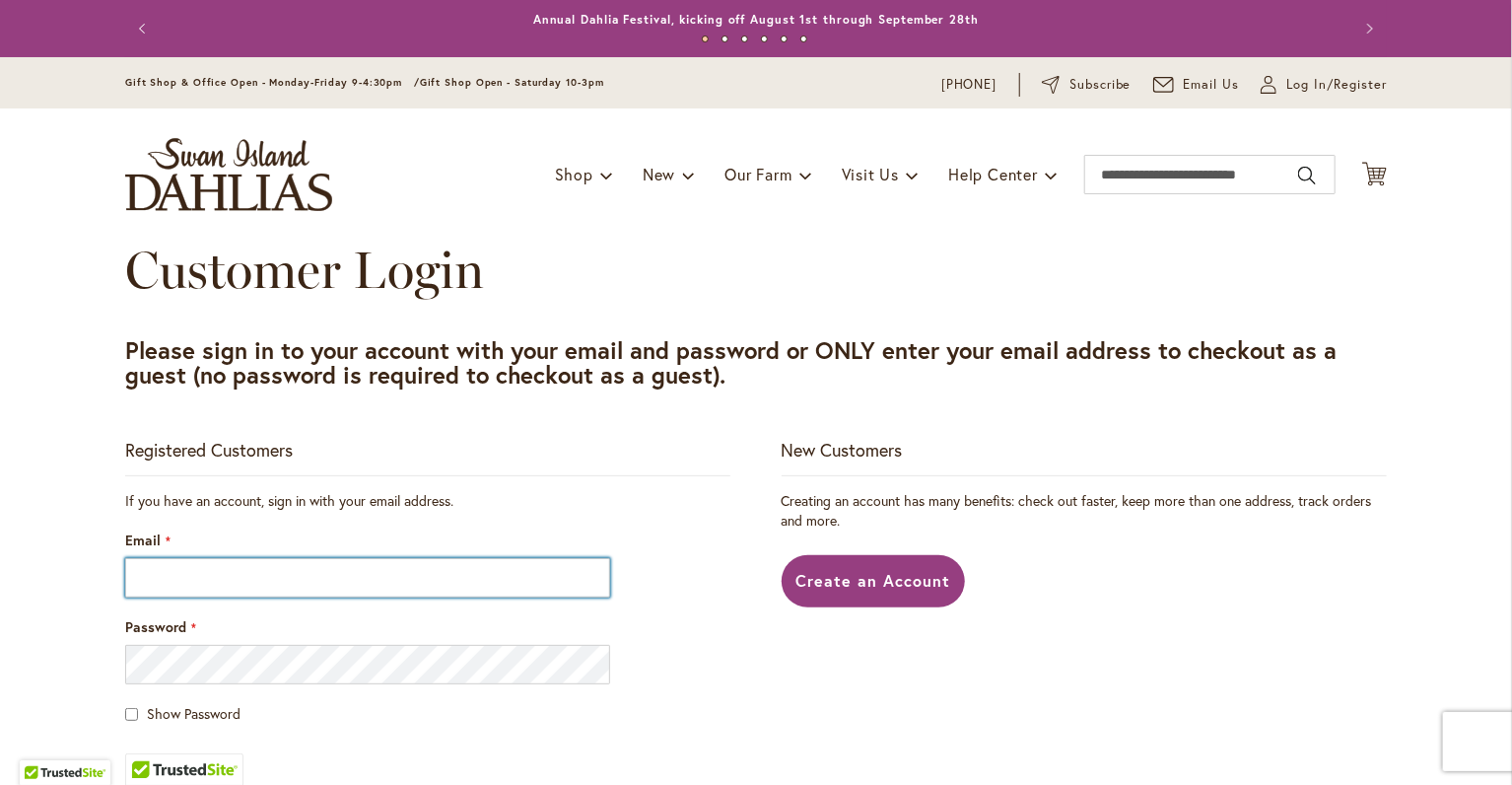 click on "Email" at bounding box center [368, 578] 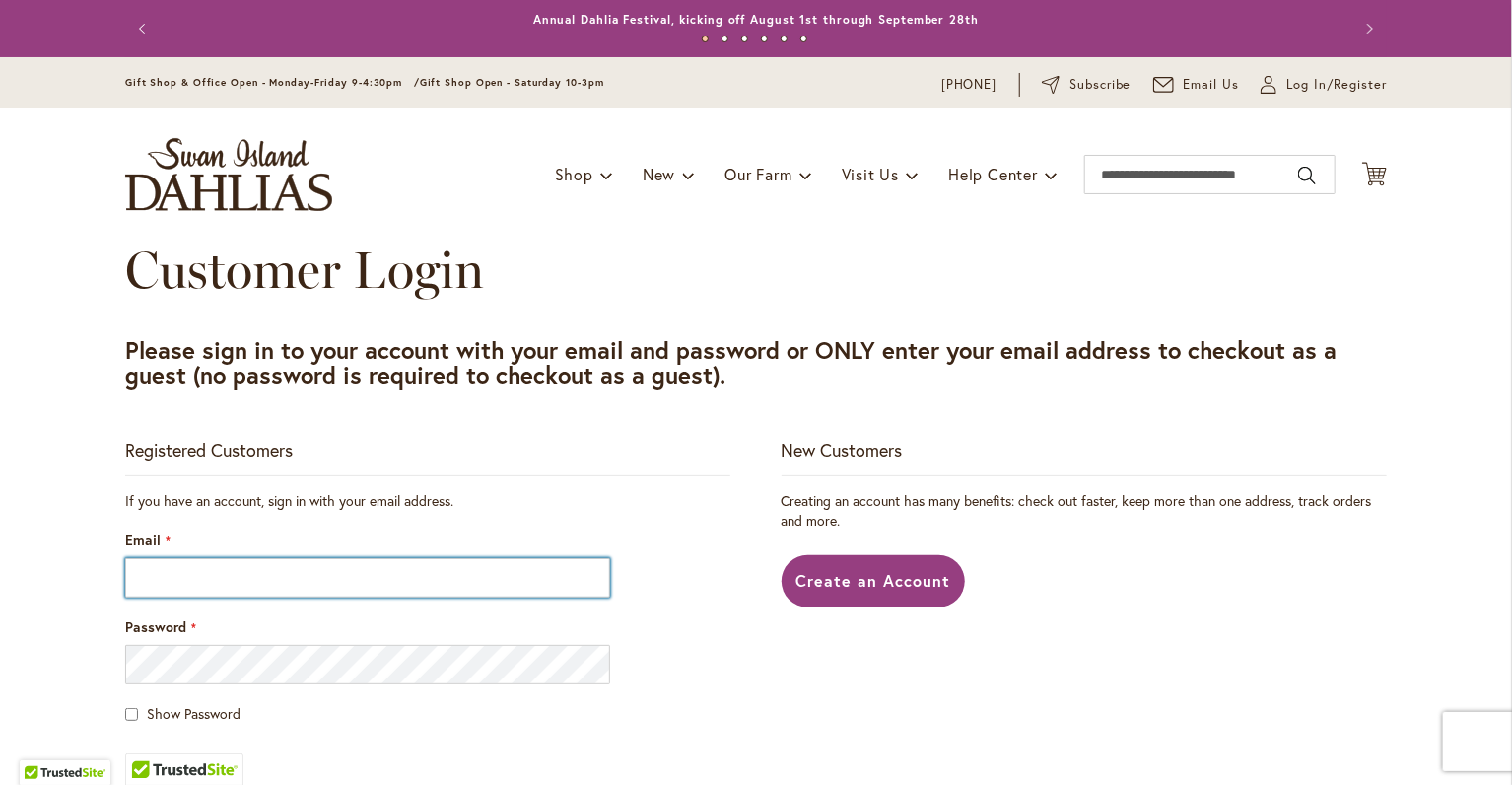 type on "**********" 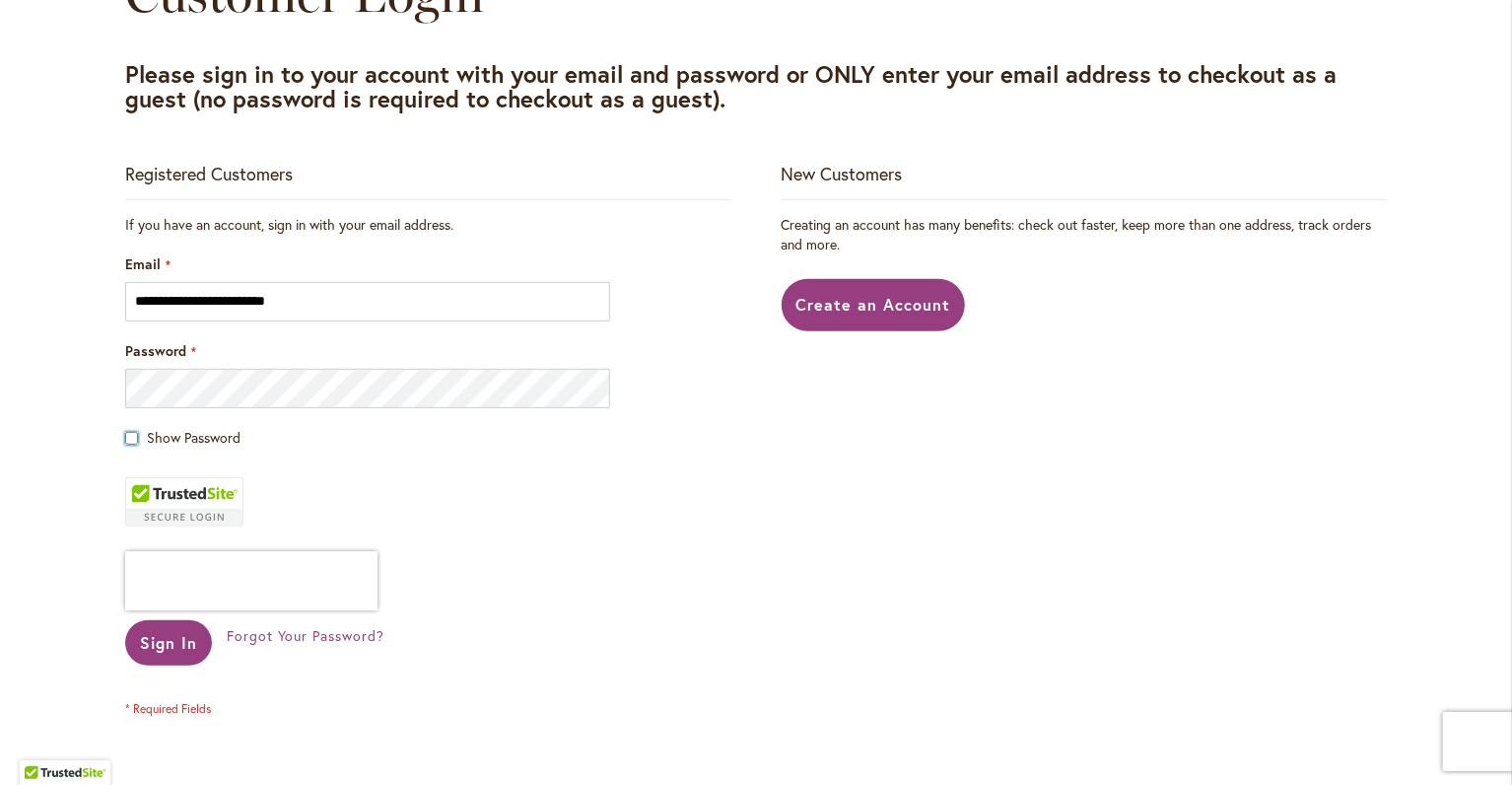 scroll, scrollTop: 276, scrollLeft: 0, axis: vertical 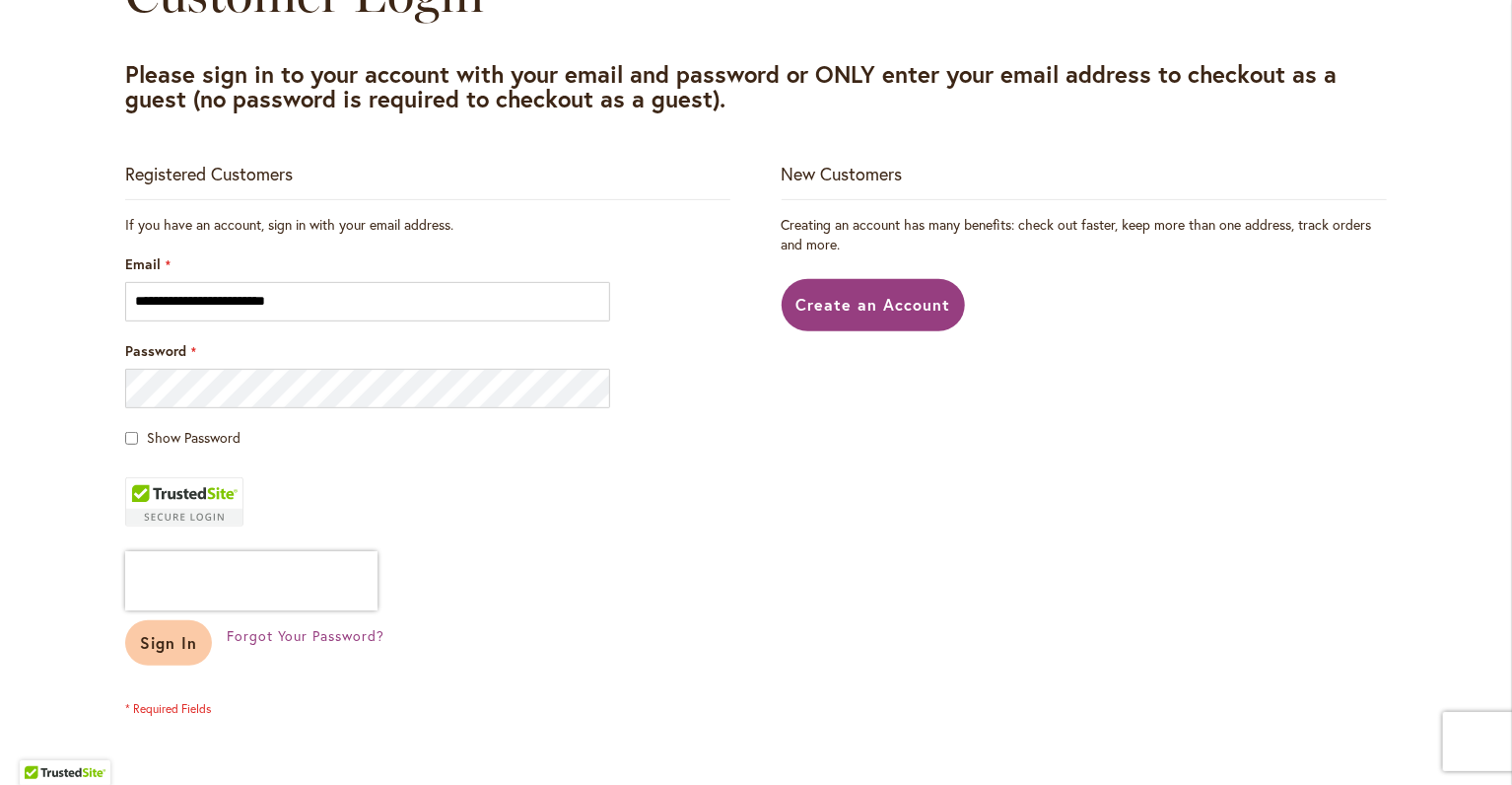 click on "Sign In" at bounding box center [169, 642] 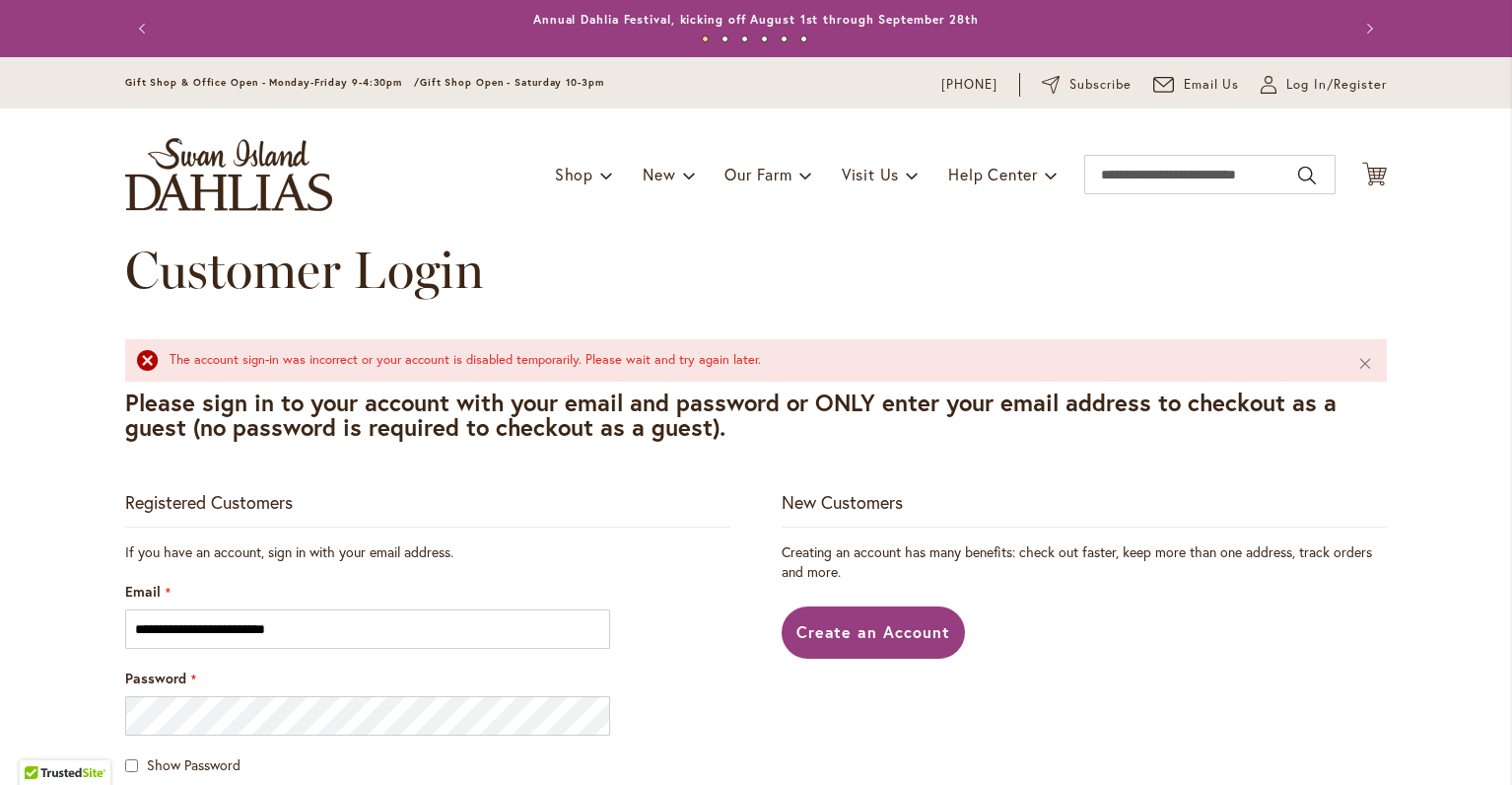 scroll, scrollTop: 0, scrollLeft: 0, axis: both 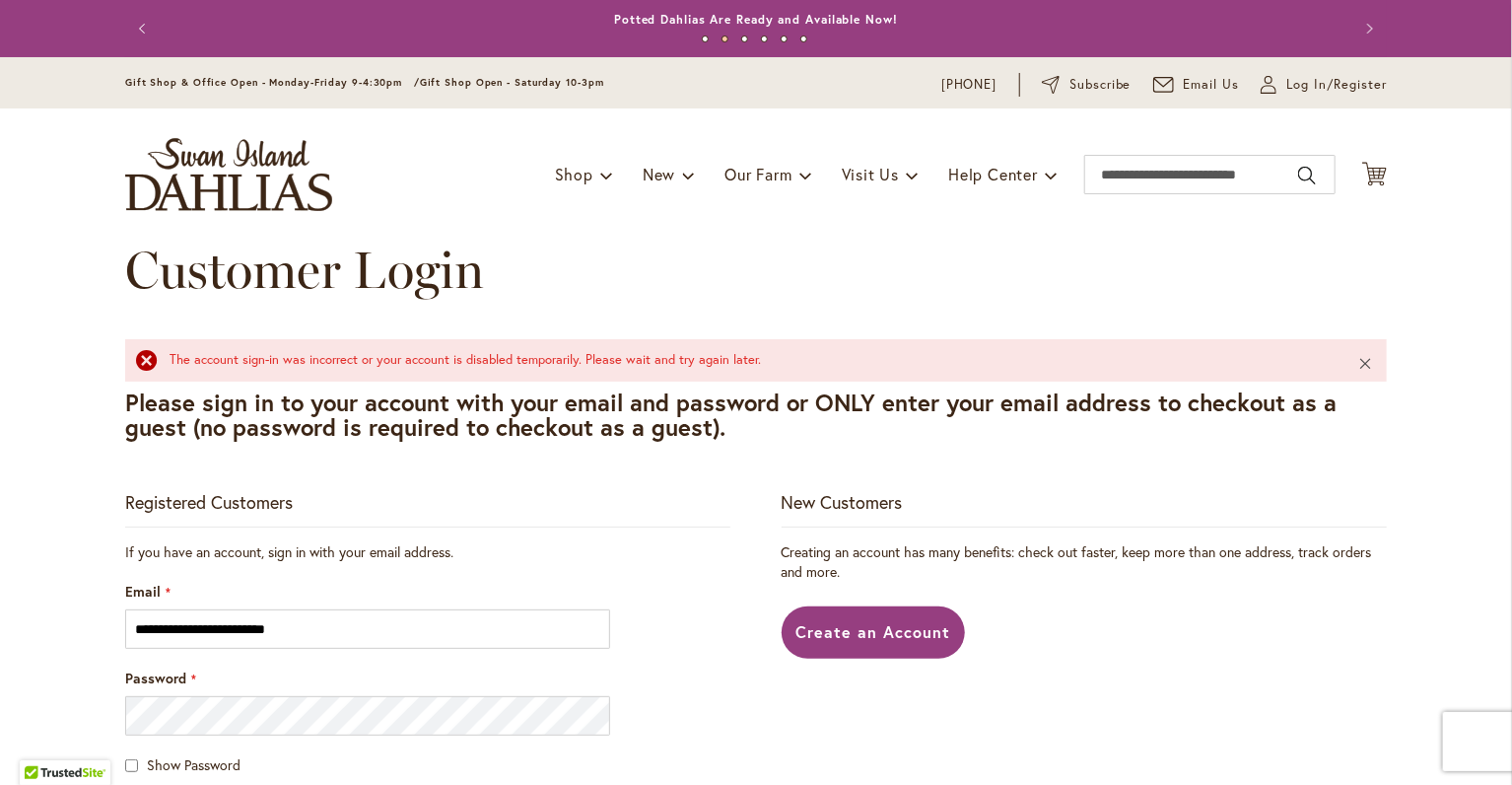 click on "Close" at bounding box center [1365, 363] 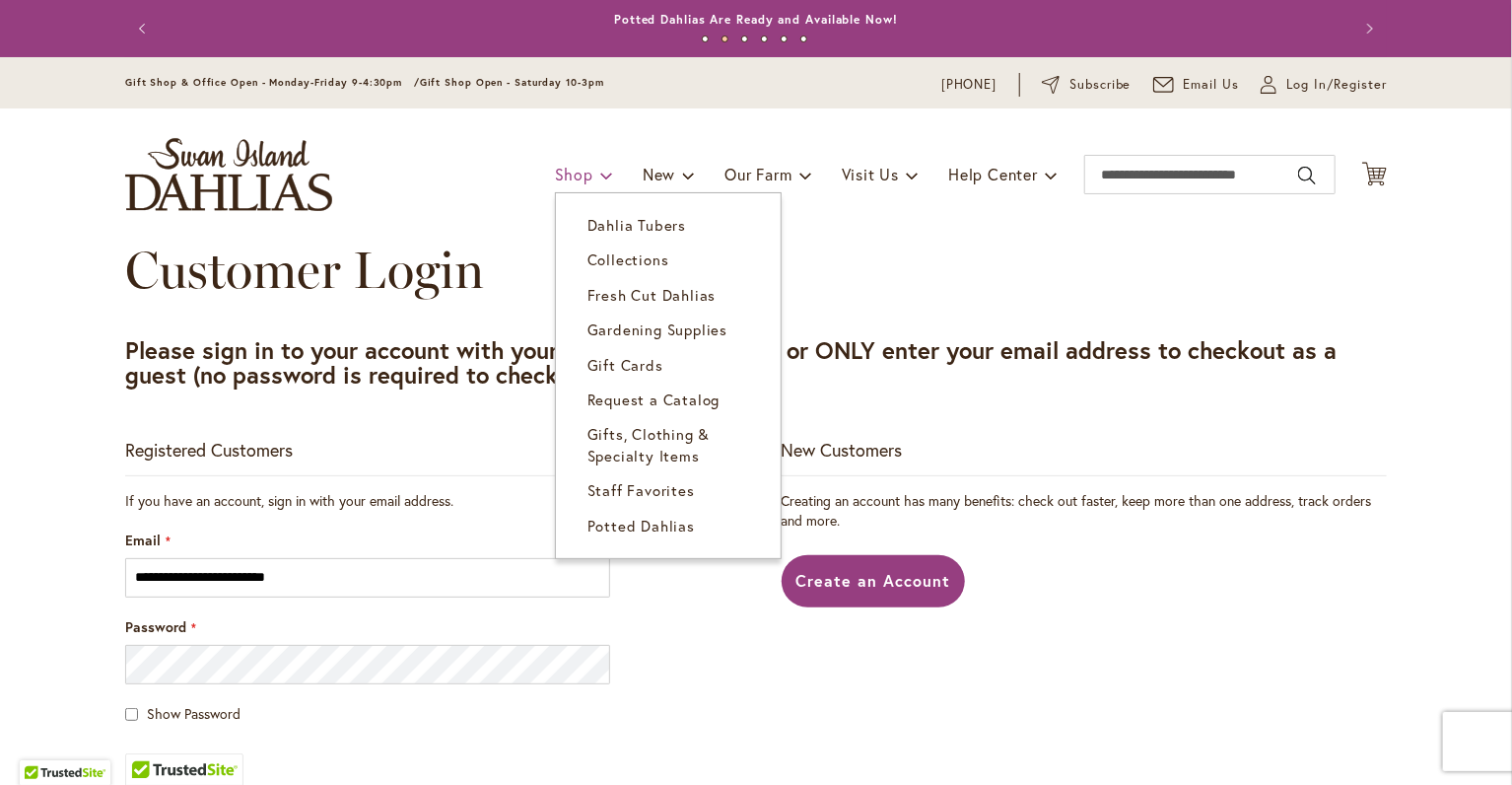 click on "Shop" at bounding box center (574, 174) 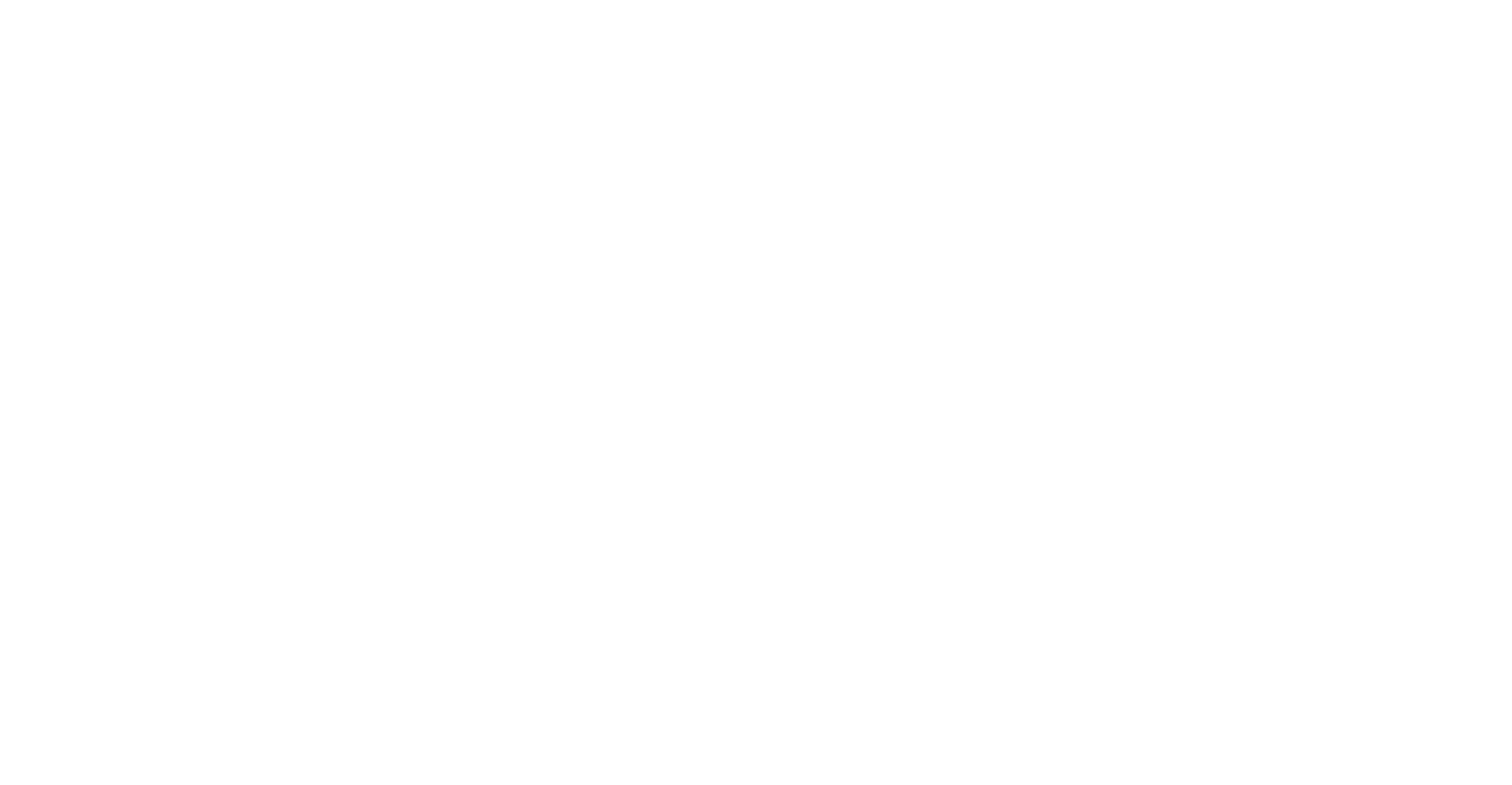 scroll, scrollTop: 0, scrollLeft: 0, axis: both 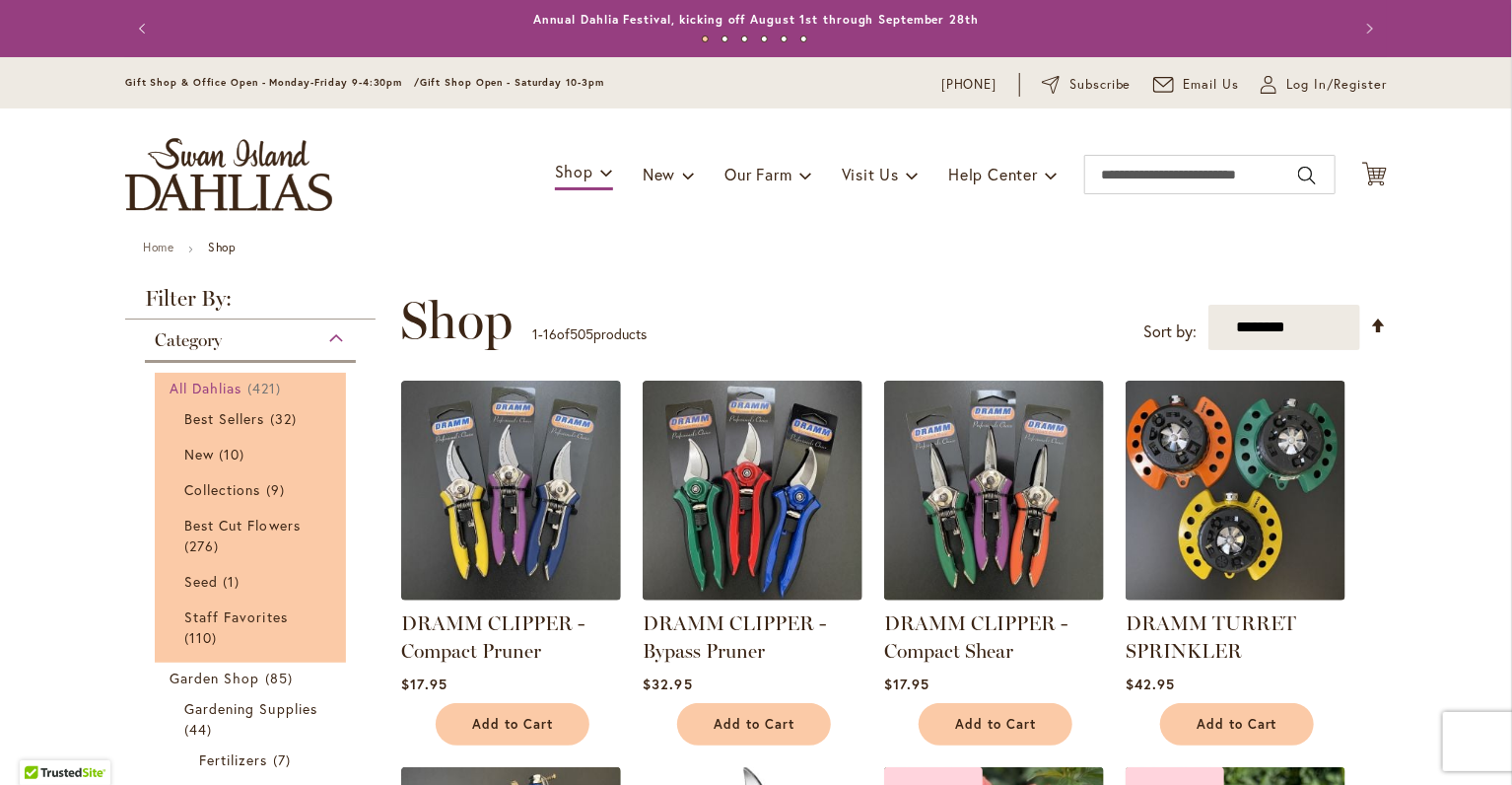 click on "All Dahlias" at bounding box center (206, 388) 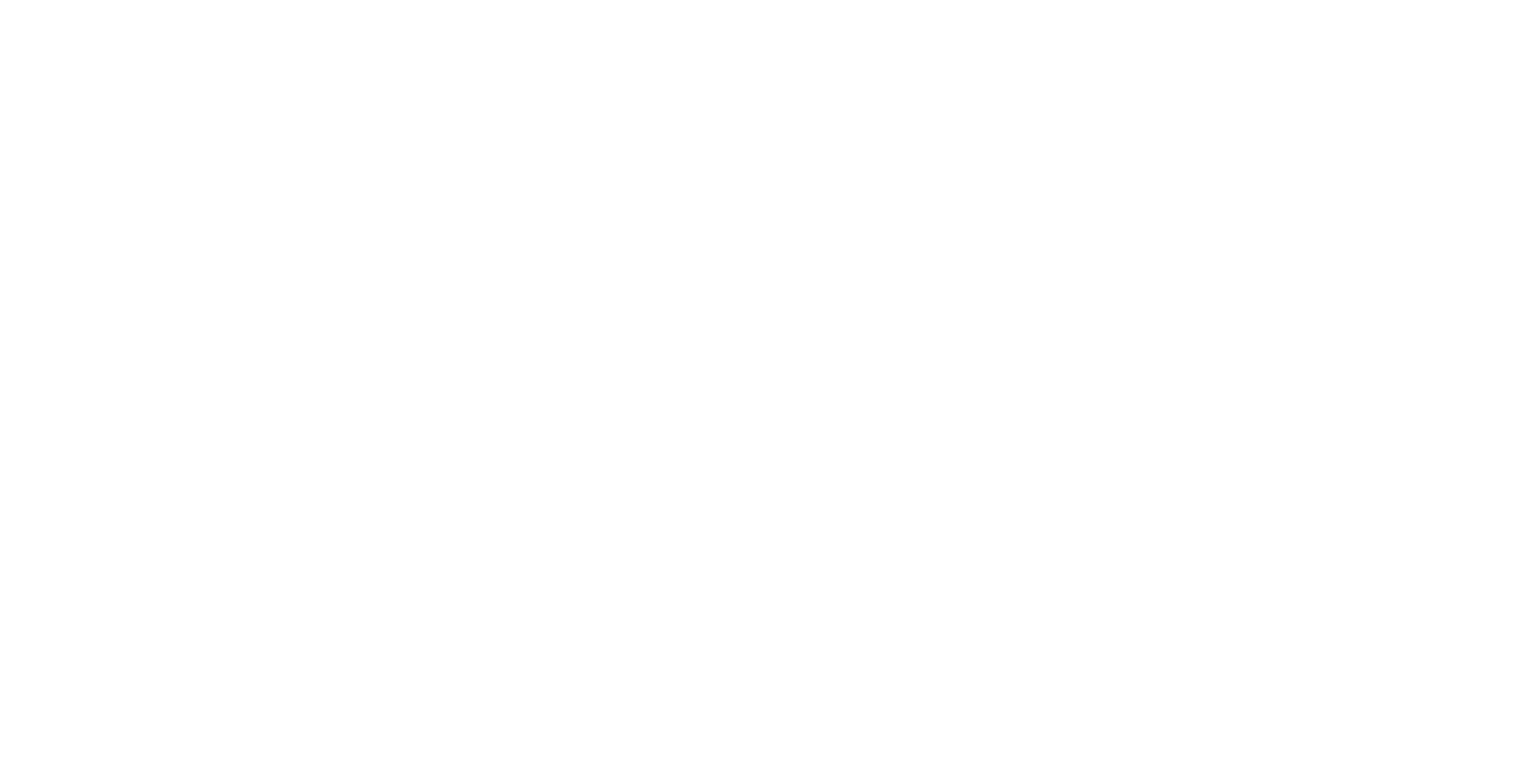 scroll, scrollTop: 0, scrollLeft: 0, axis: both 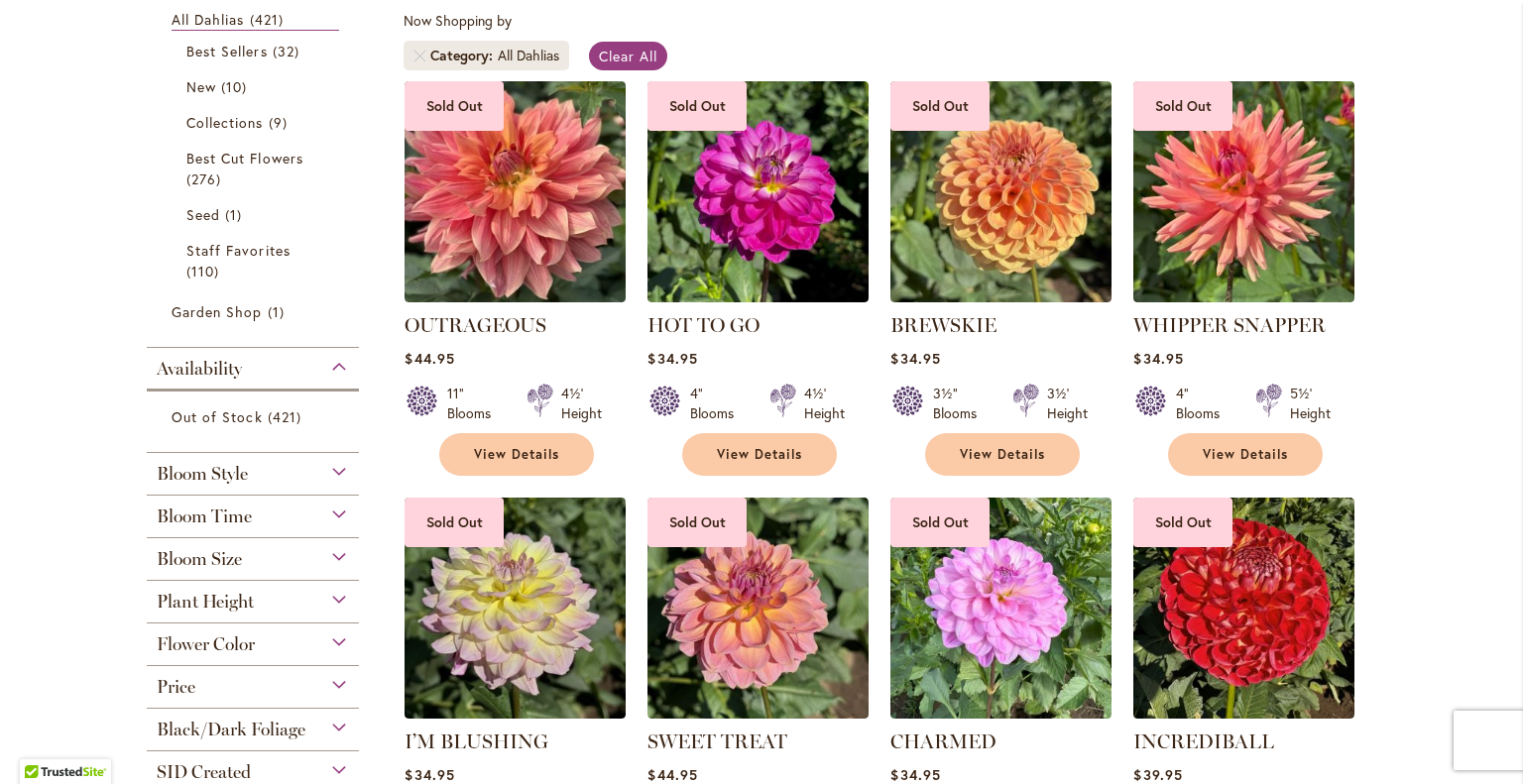 click on "Flower Color" at bounding box center [253, 639] 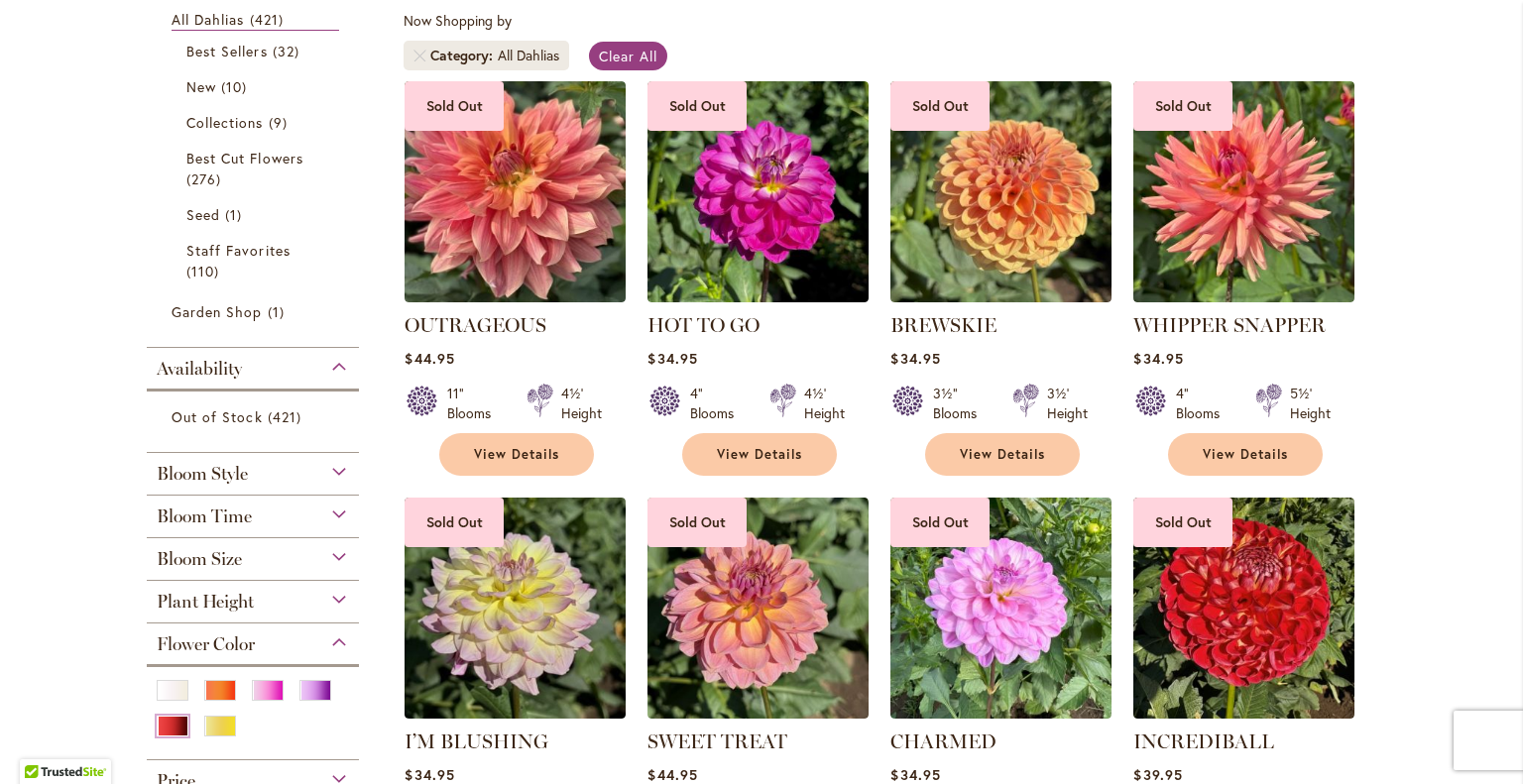 click at bounding box center (173, 726) 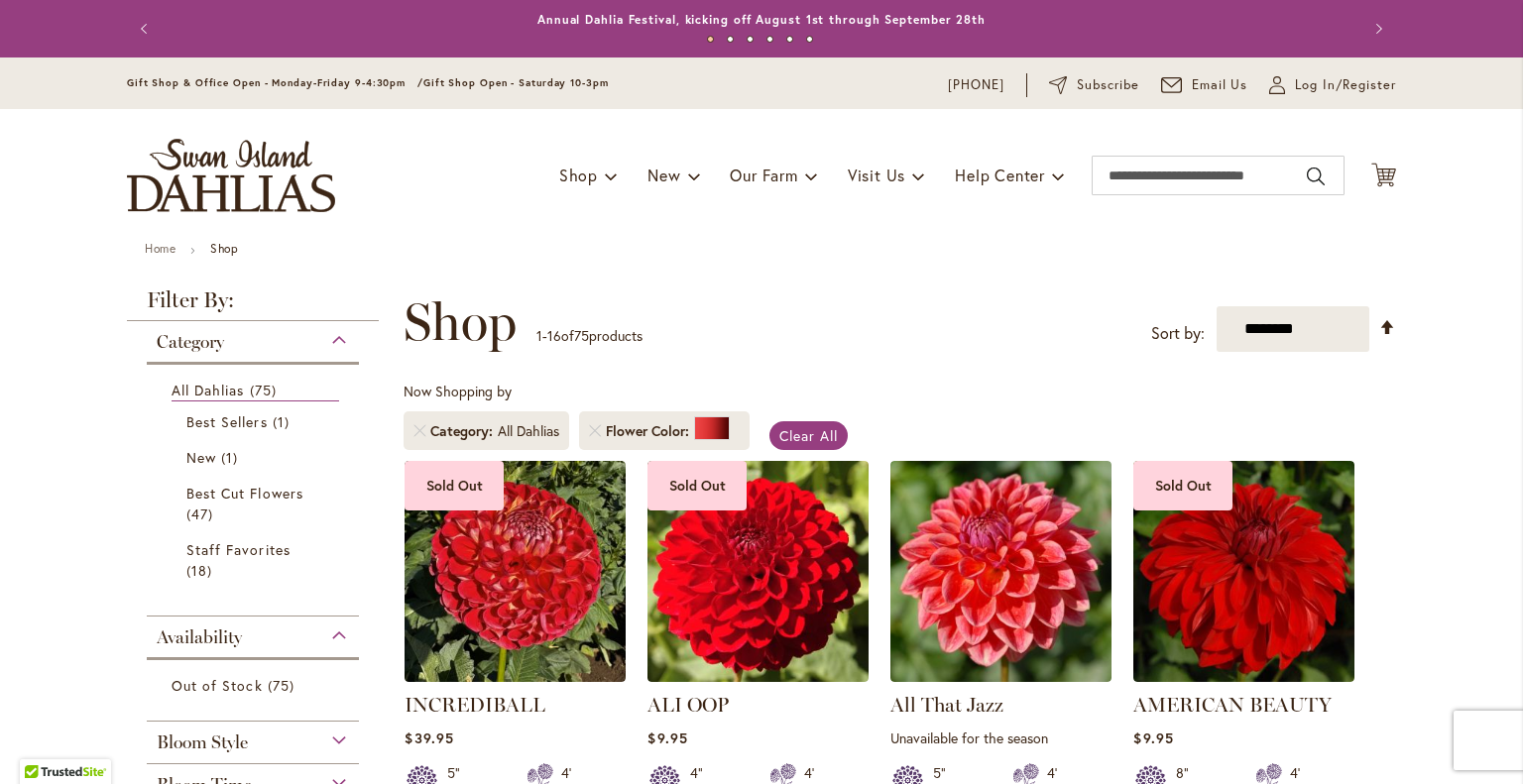 scroll, scrollTop: 0, scrollLeft: 0, axis: both 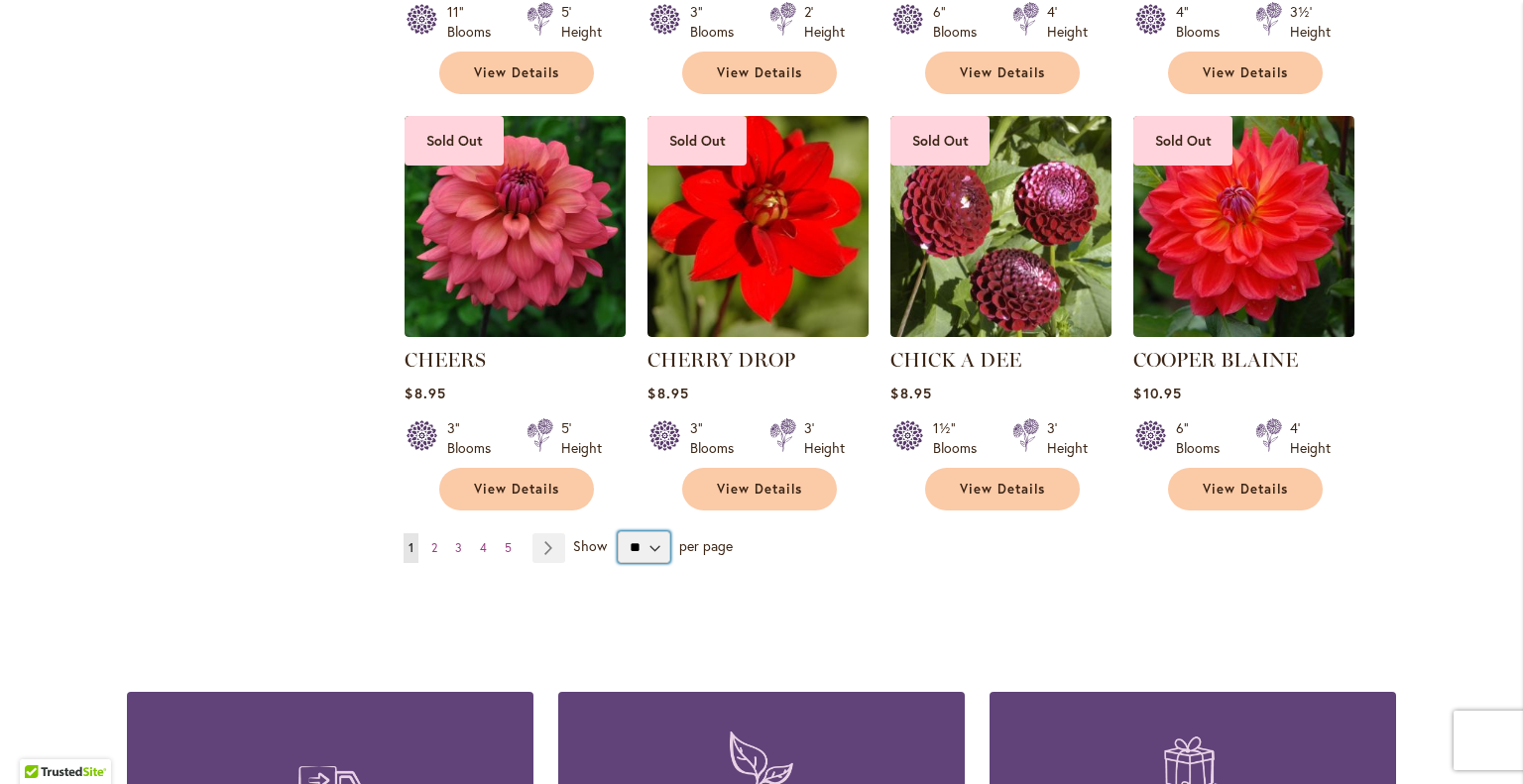 click on "**
**
**
**" at bounding box center (644, 547) 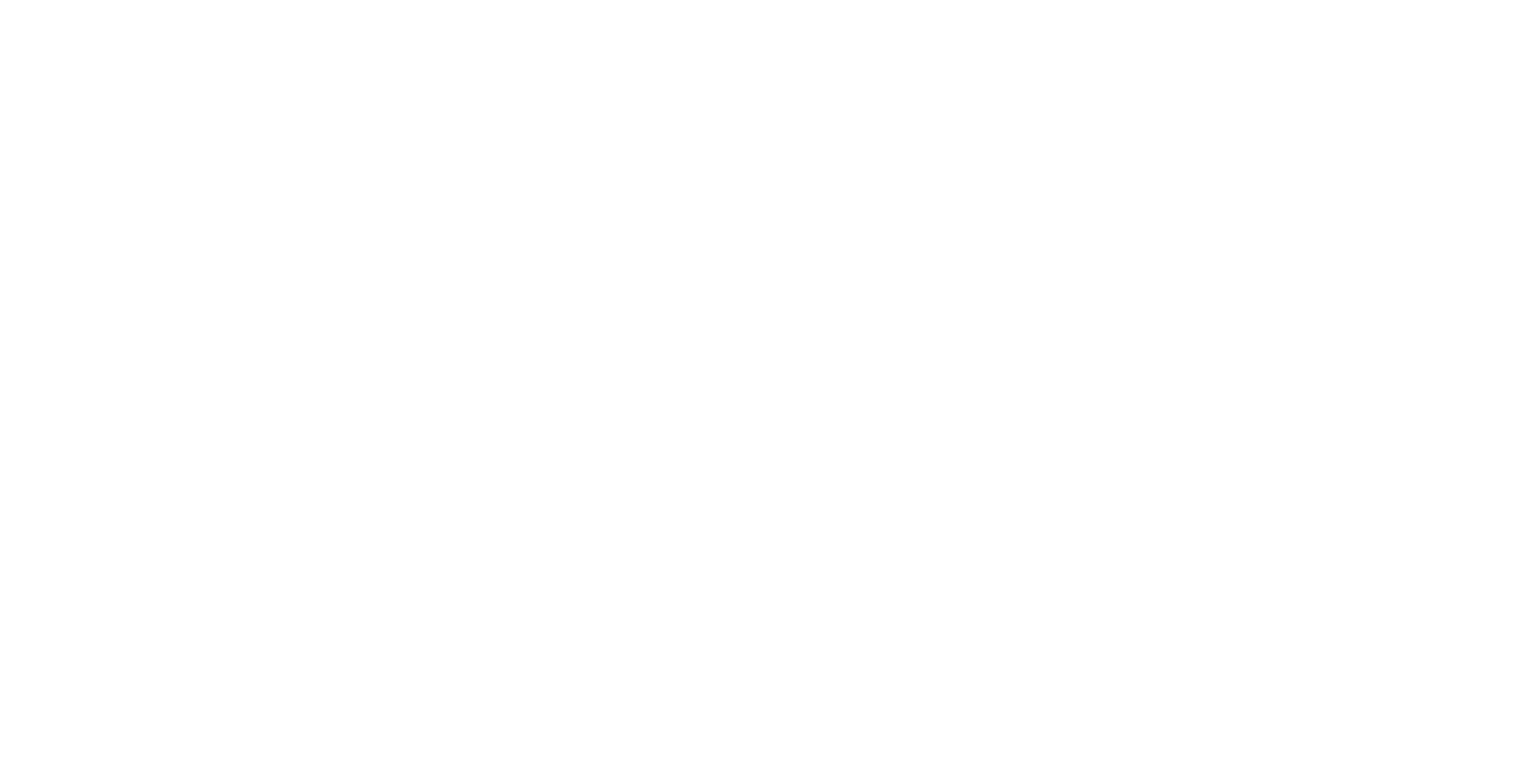 scroll, scrollTop: 0, scrollLeft: 0, axis: both 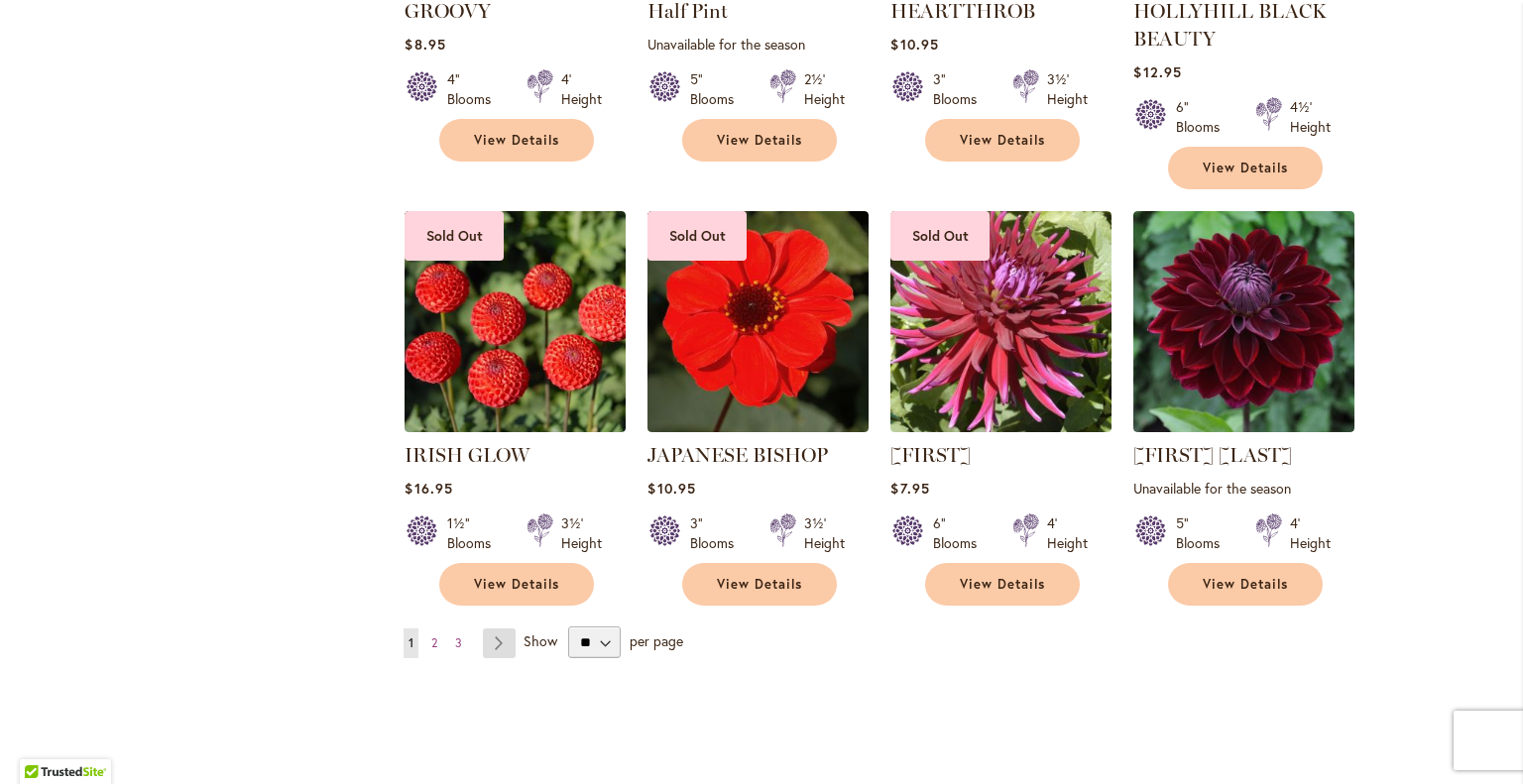click on "Page
Next" at bounding box center (499, 643) 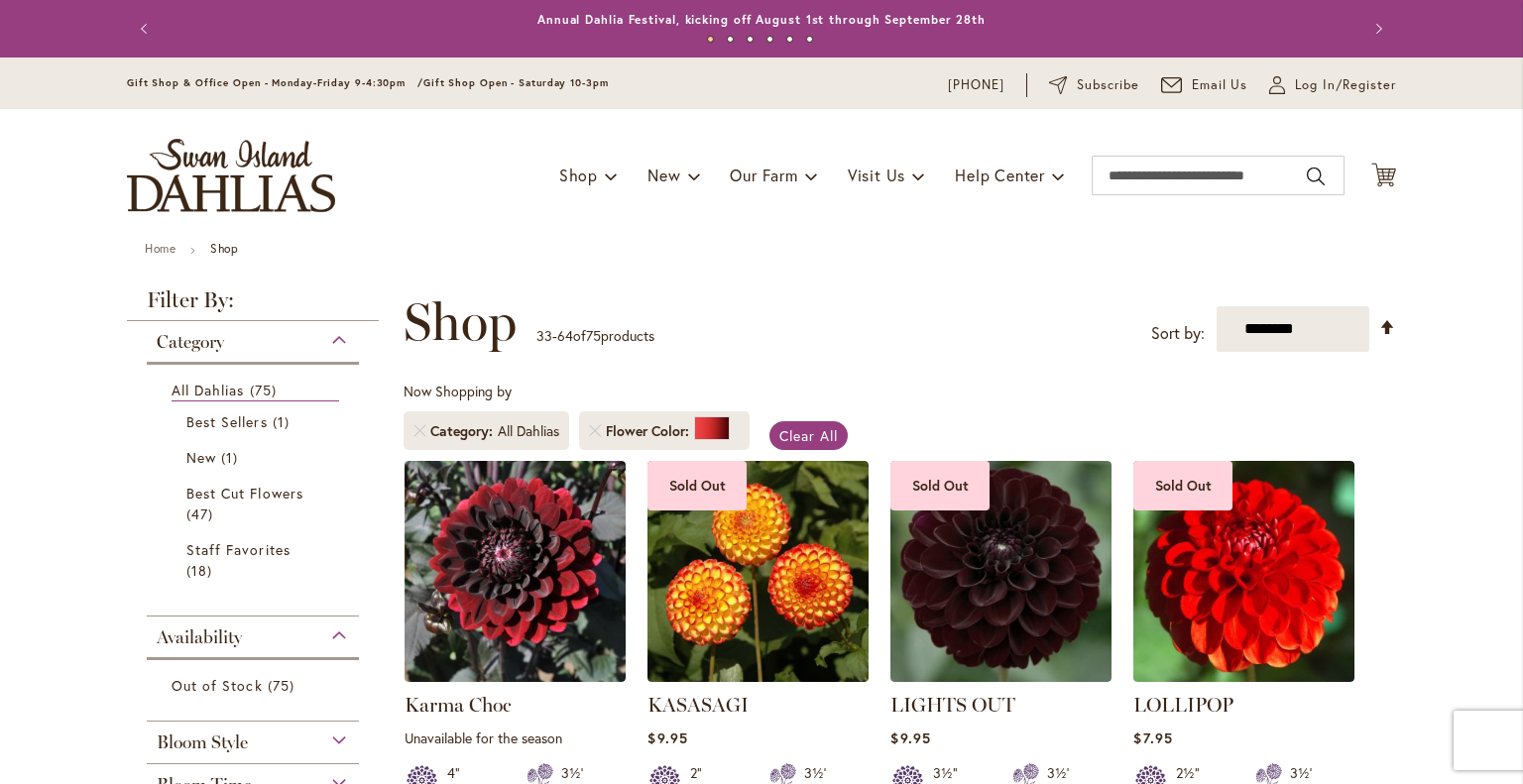 scroll, scrollTop: 0, scrollLeft: 0, axis: both 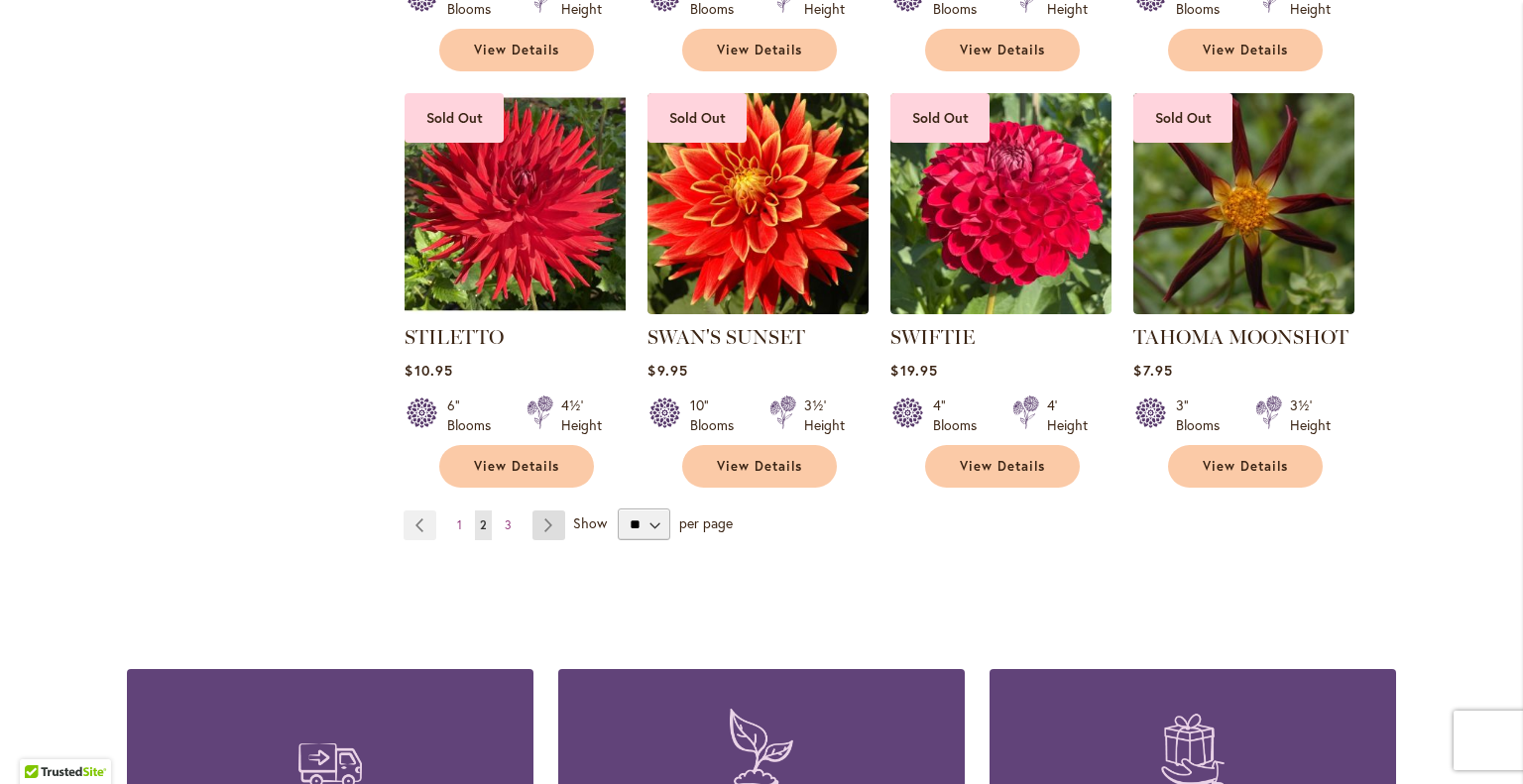 click on "Page
Next" at bounding box center (548, 525) 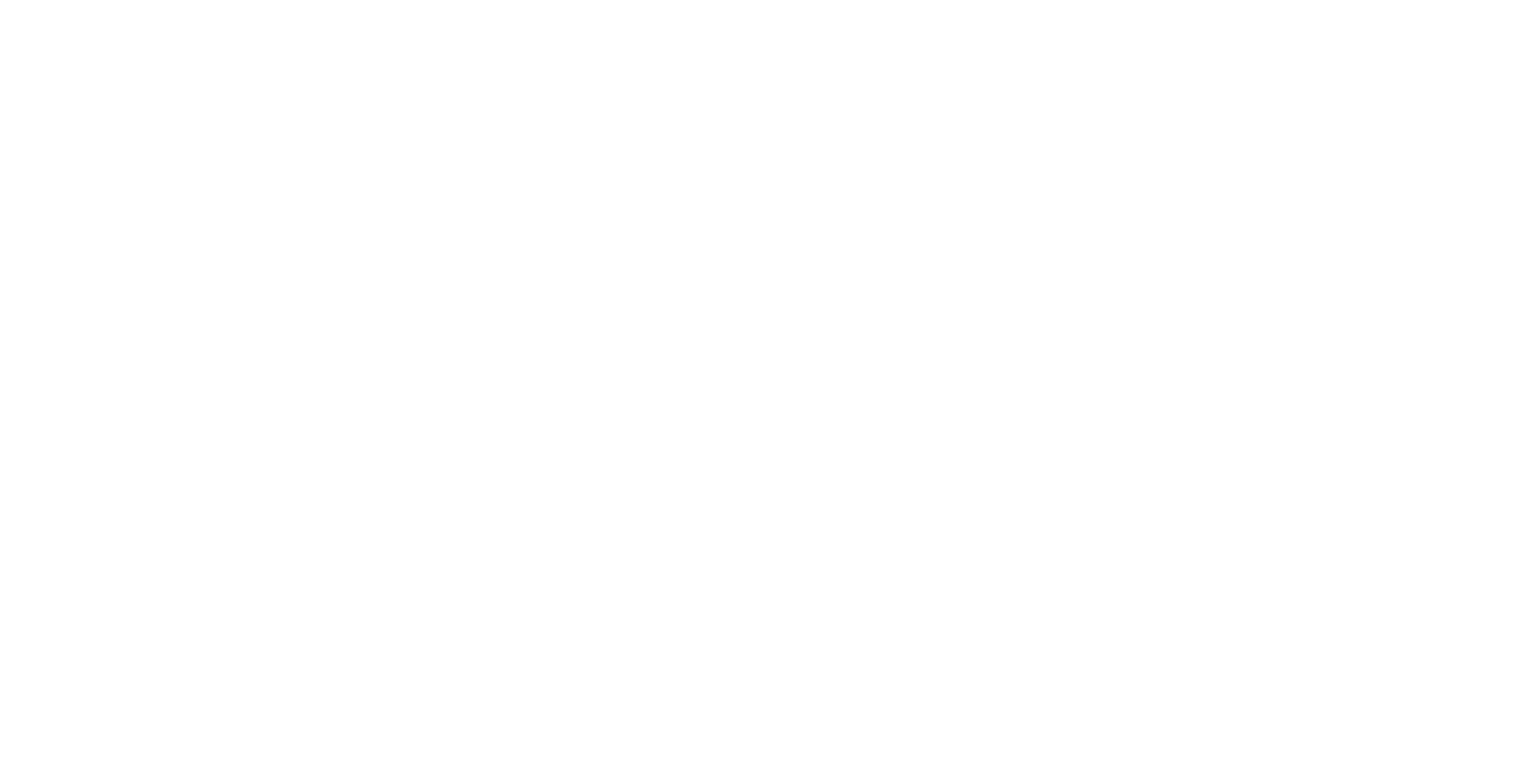 scroll, scrollTop: 0, scrollLeft: 0, axis: both 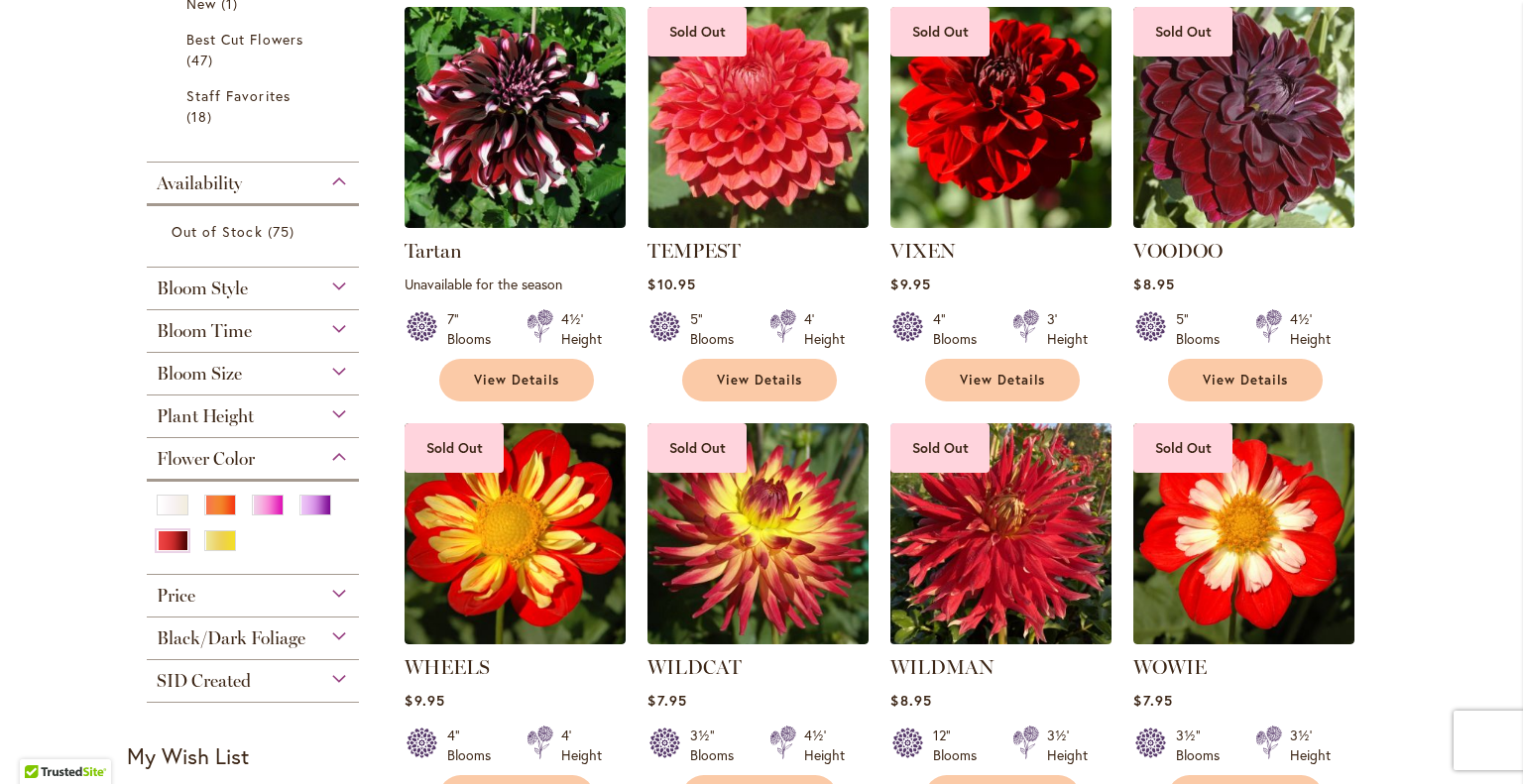 click at bounding box center [1001, 533] 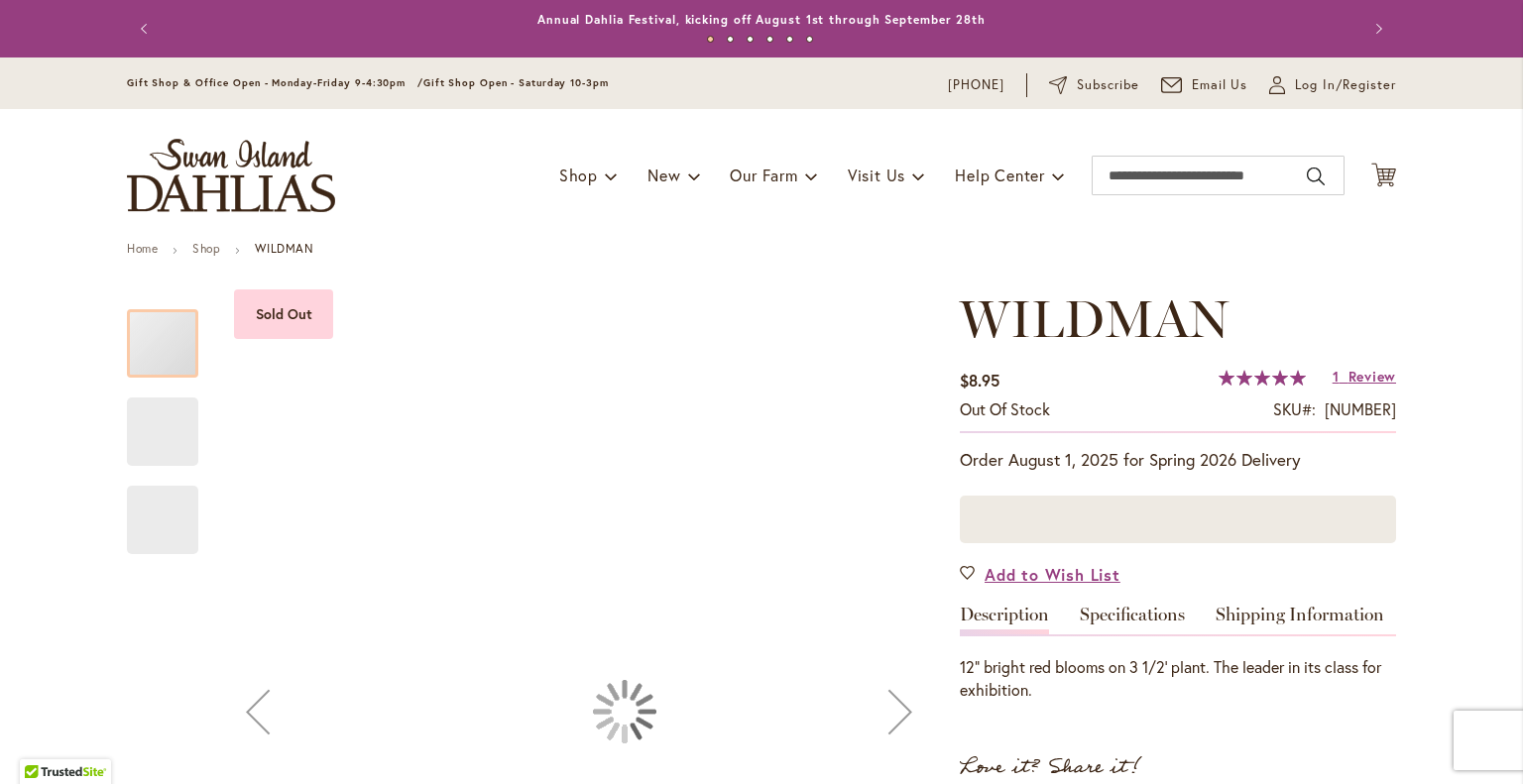 scroll, scrollTop: 0, scrollLeft: 0, axis: both 